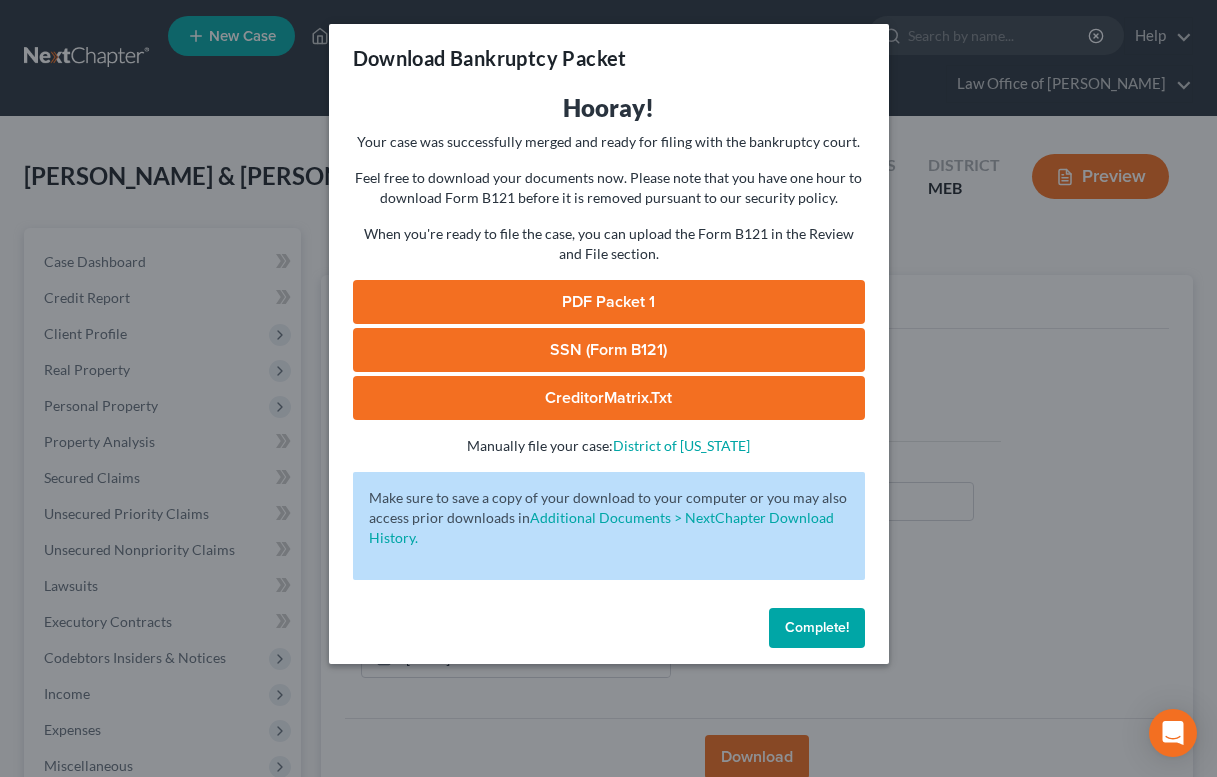 scroll, scrollTop: 284, scrollLeft: 0, axis: vertical 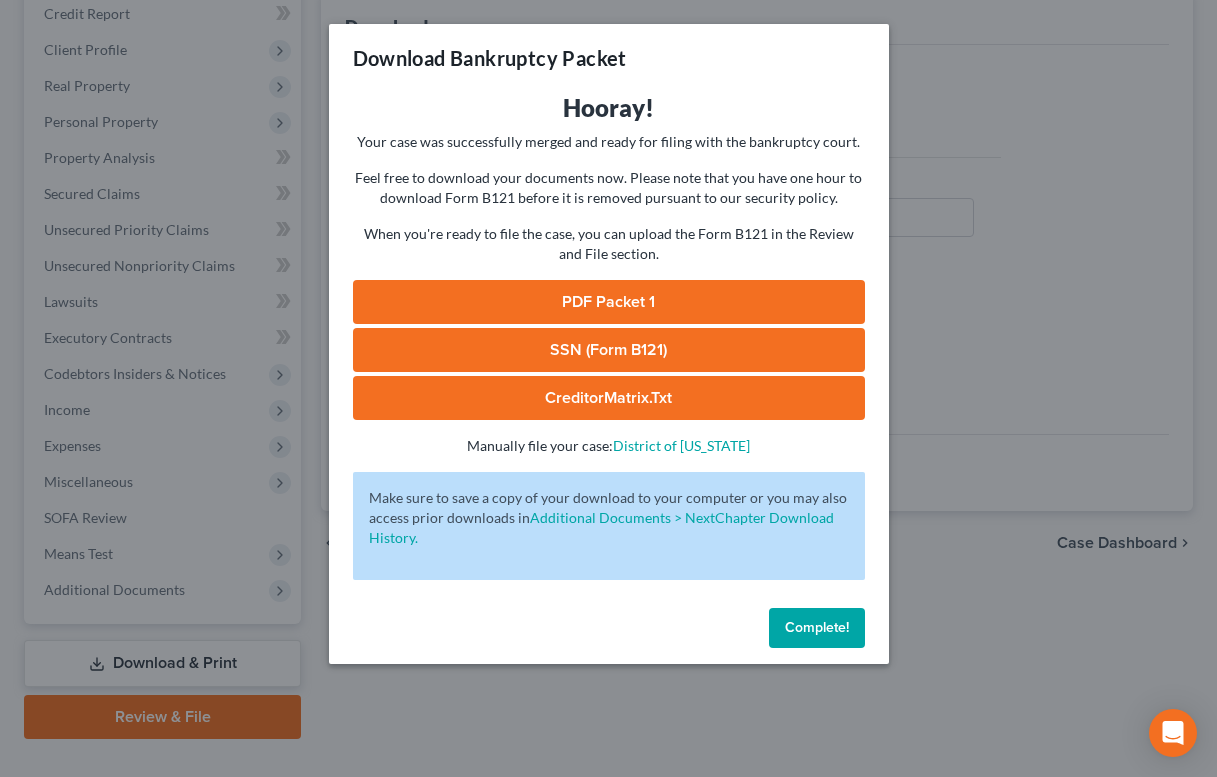 click on "Download Bankruptcy Packet
Hooray! Your case was successfully merged and ready for filing with the bankruptcy court. Feel free to download your documents now. Please note that you have one hour to download Form B121 before it is removed pursuant to our security policy. When you're ready to file the case, you can upload the Form B121 in the Review and File section. PDF Packet 1 SSN (Form B121) CreditorMatrix.txt -  Manually file your case:  District of Maine Oops! There was an error with generating the download packet. -
Make sure to save a copy of your download to your computer or you may also access prior downloads in  Additional Documents > NextChapter Download History.
Complete!" at bounding box center [608, 388] 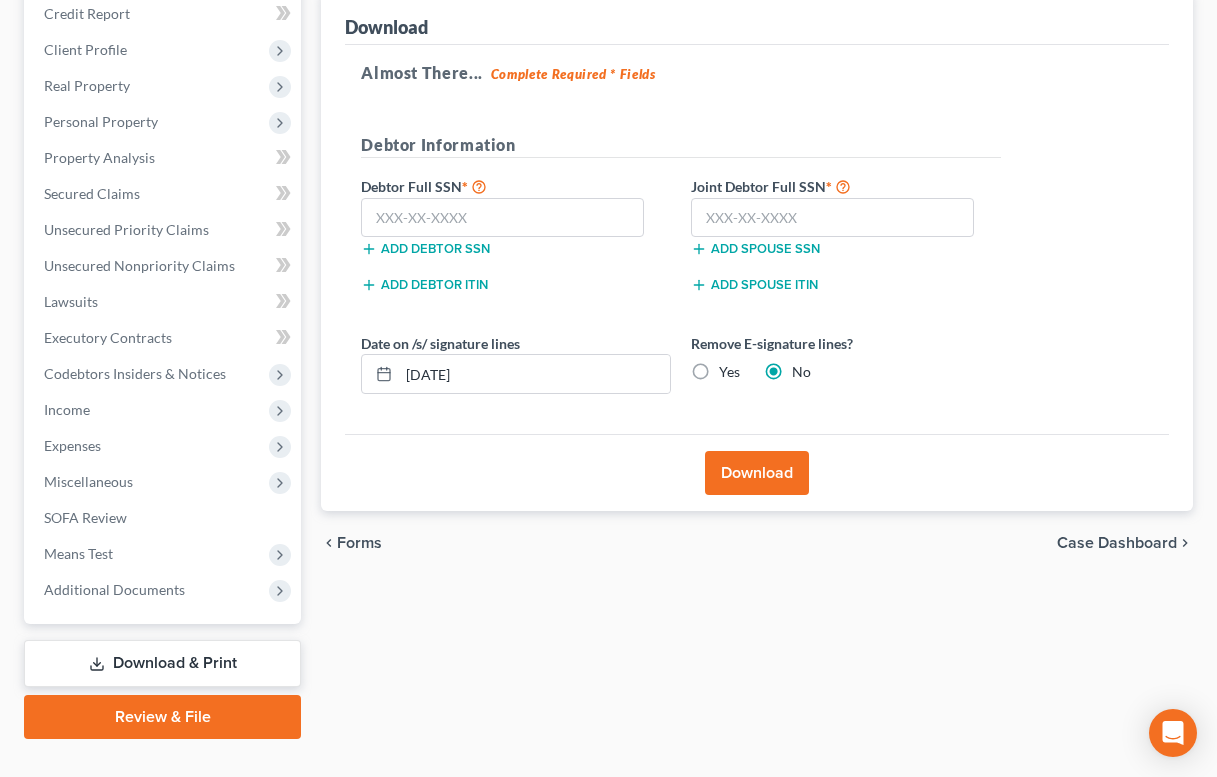 click on "Review & File" at bounding box center (162, 717) 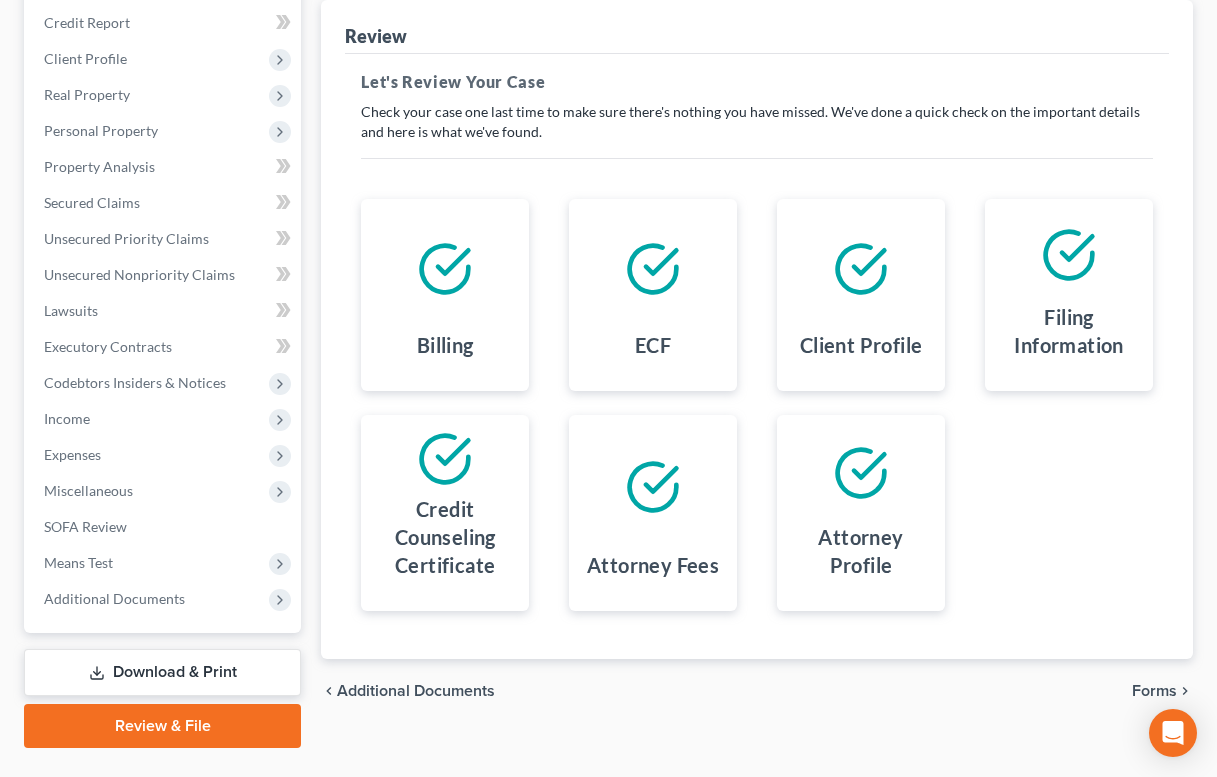scroll, scrollTop: 284, scrollLeft: 0, axis: vertical 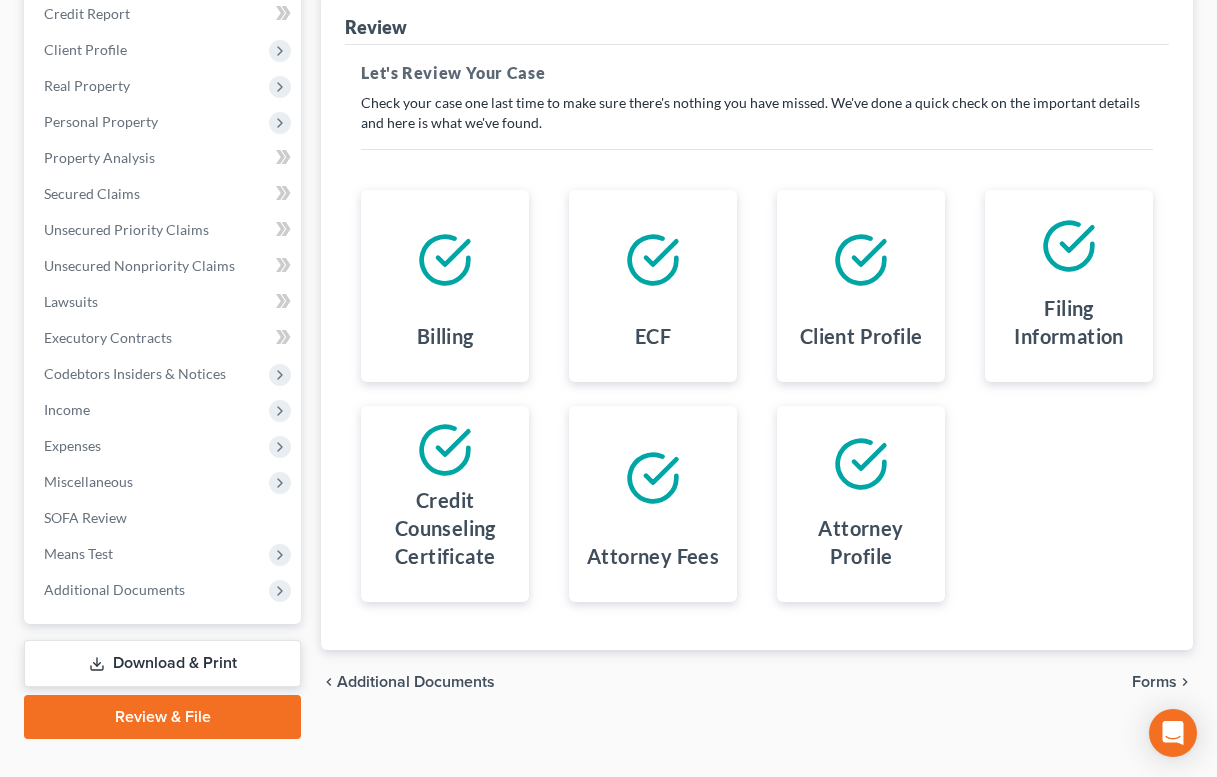click on "Forms" at bounding box center (1154, 682) 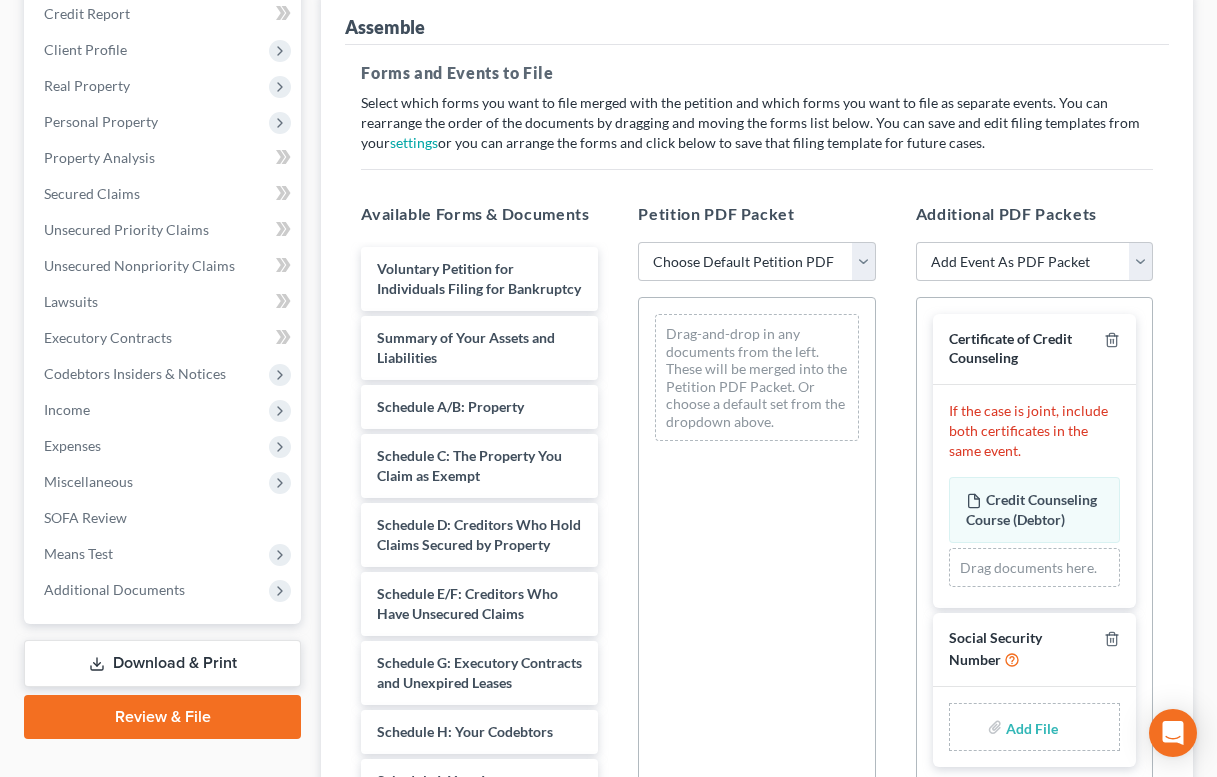 click on "Petition PDF Packet" at bounding box center [756, 214] 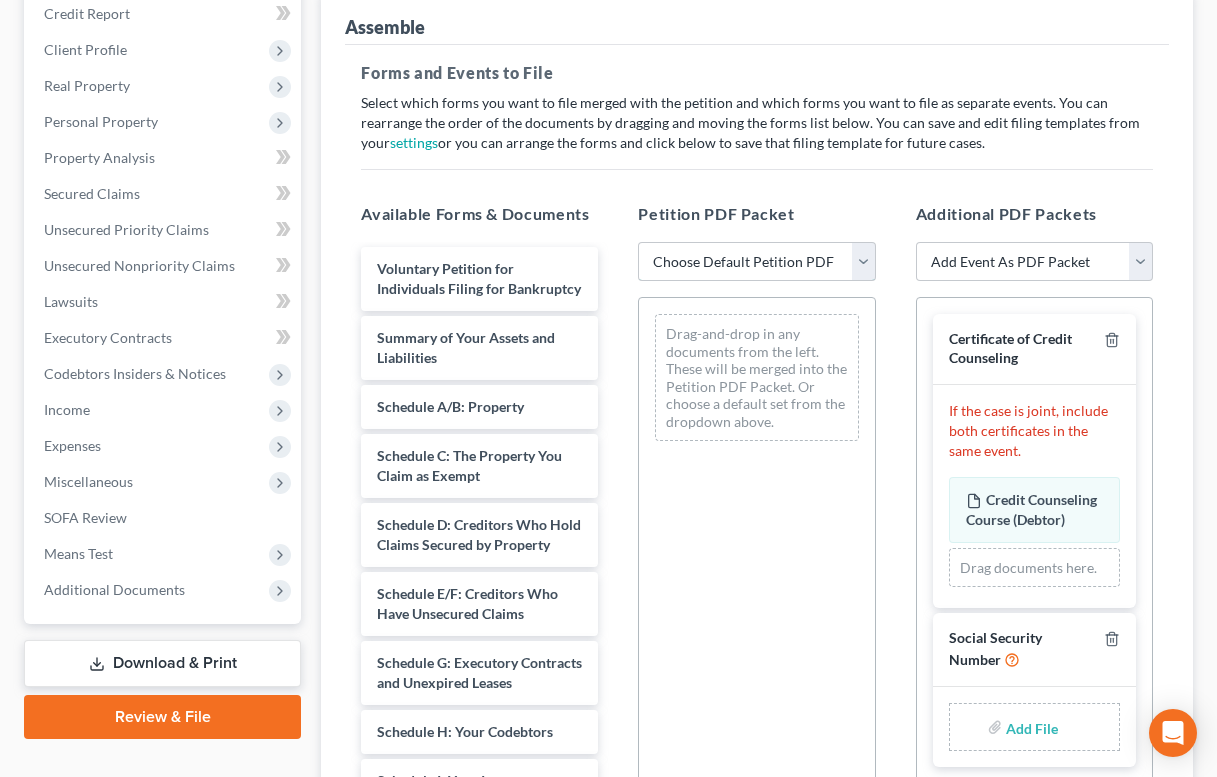 click on "Choose Default Petition PDF Packet Complete Bankruptcy Petition (all forms and schedules) Emergency Filing (Voluntary Petition and Creditor List Only)" at bounding box center (756, 262) 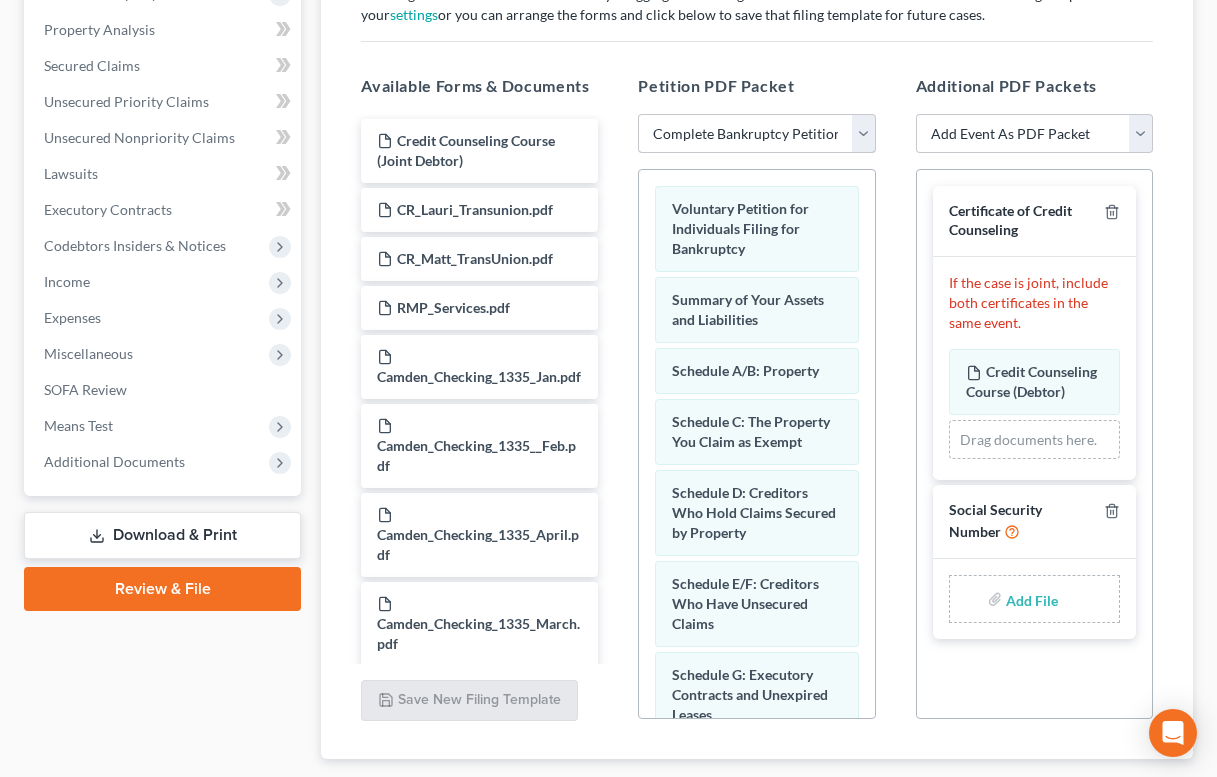 scroll, scrollTop: 497, scrollLeft: 0, axis: vertical 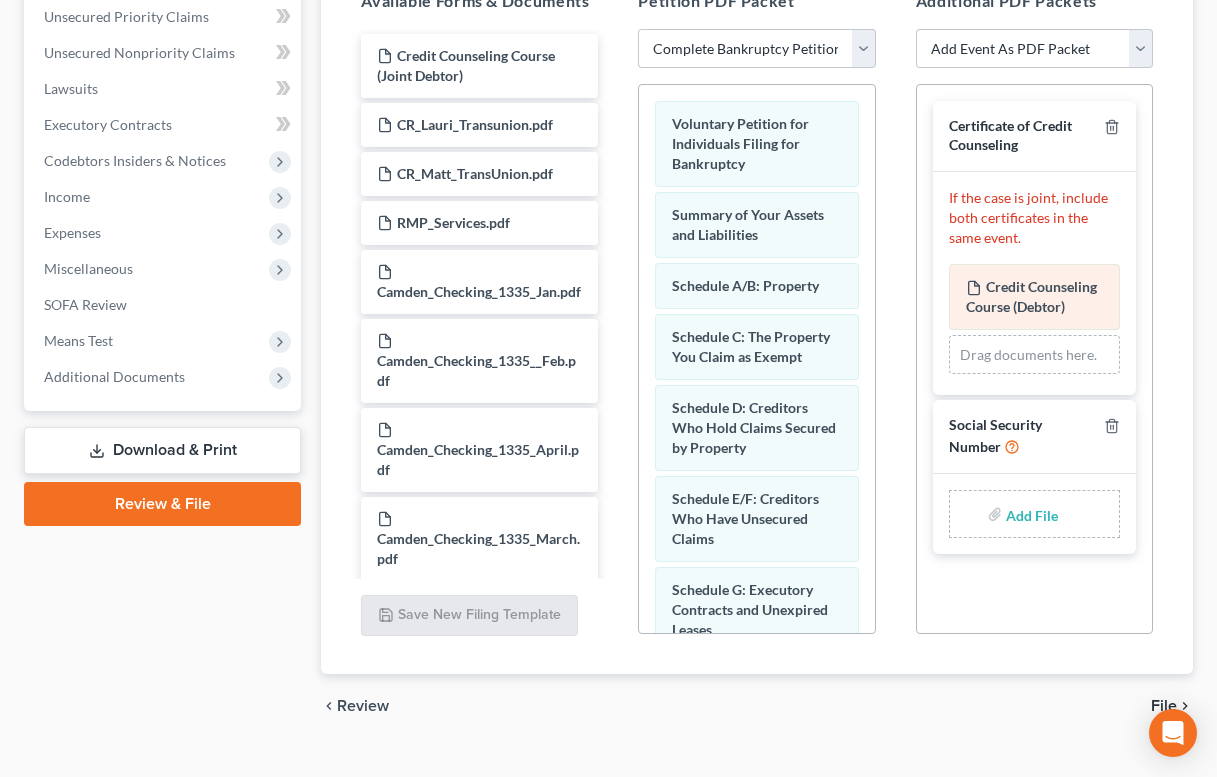 click on "Credit Counseling Course (Debtor)" at bounding box center [1031, 296] 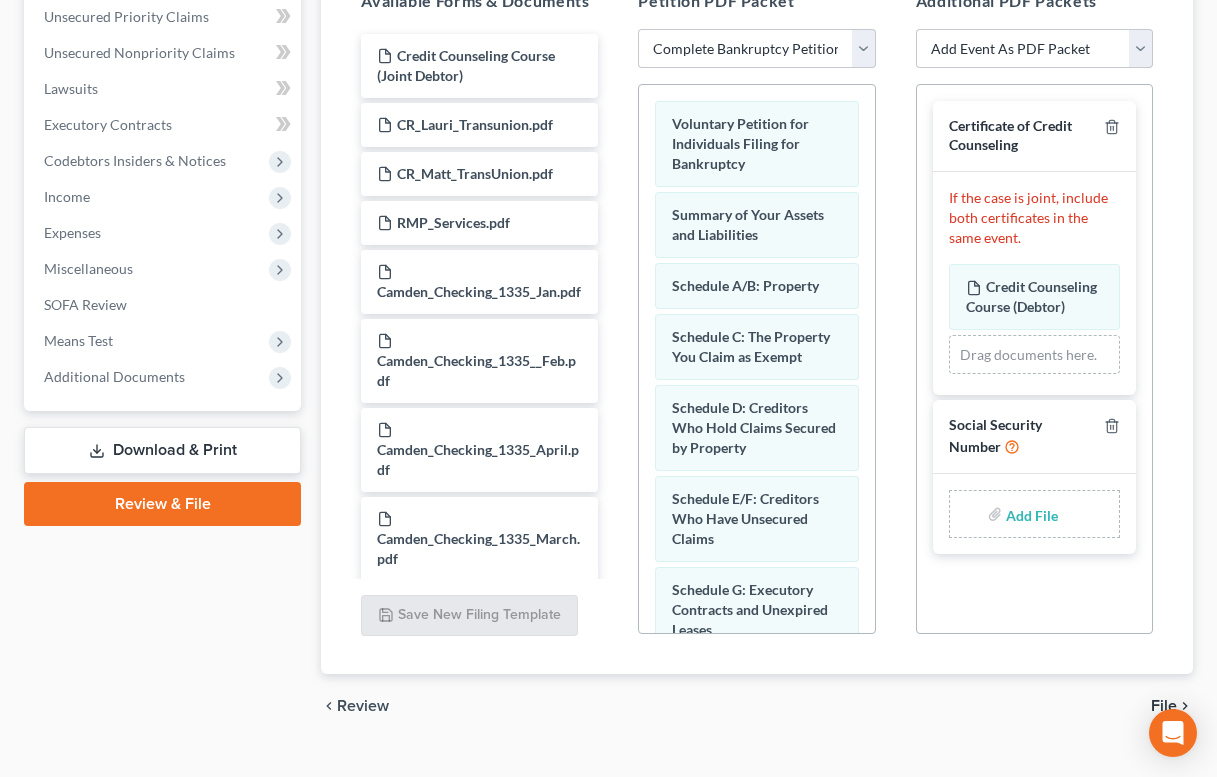 click on "File" at bounding box center (1164, 706) 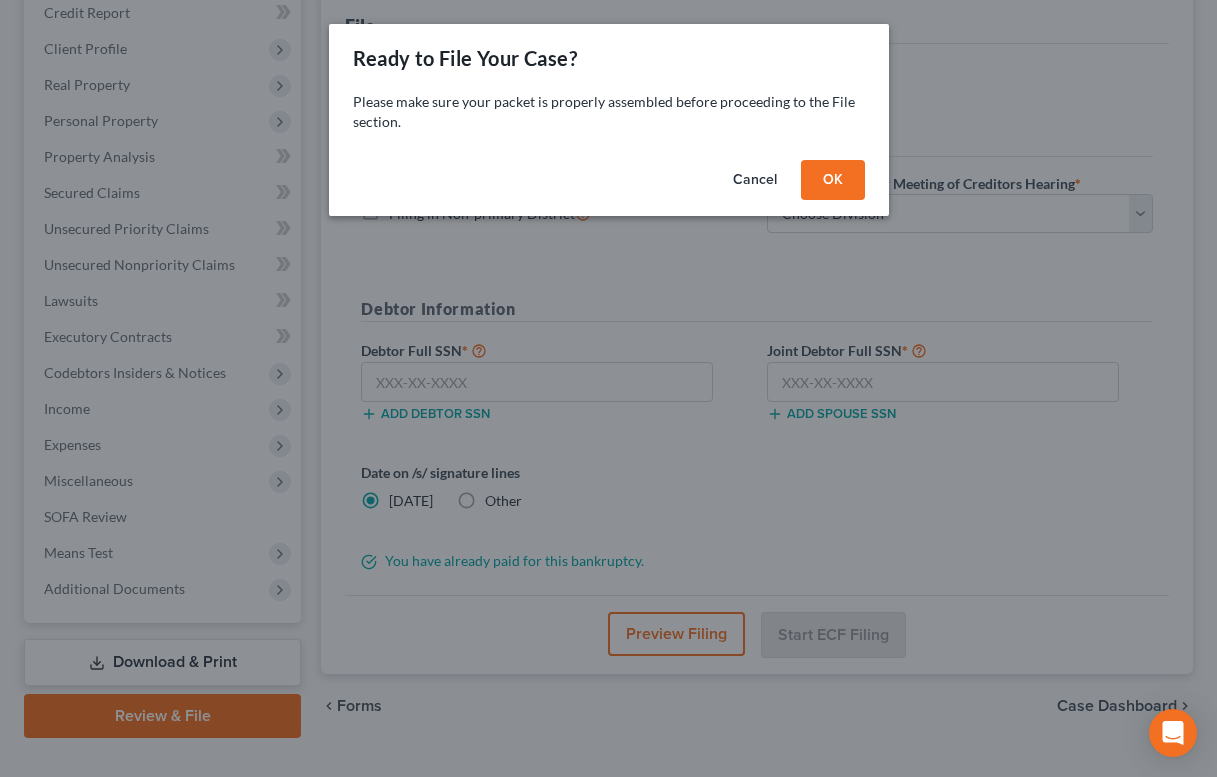 click on "OK" at bounding box center (833, 180) 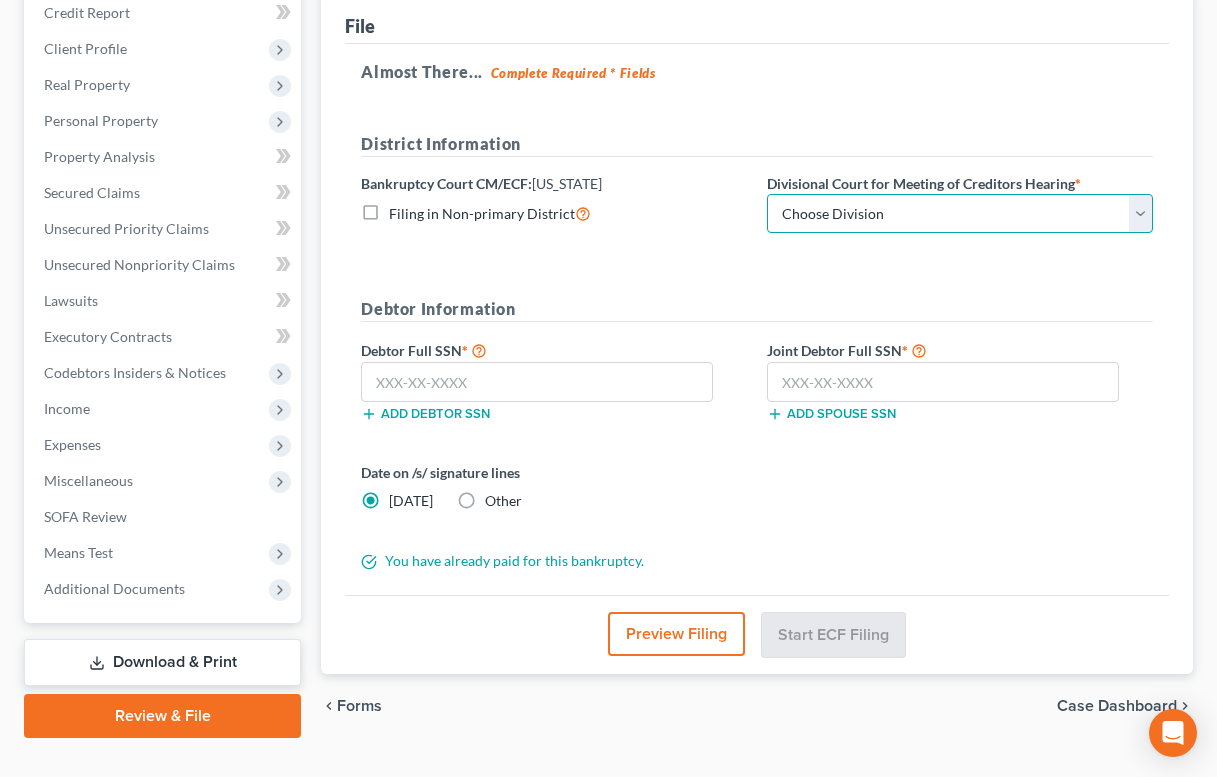 click on "Choose Division Bangor Portland" at bounding box center [960, 214] 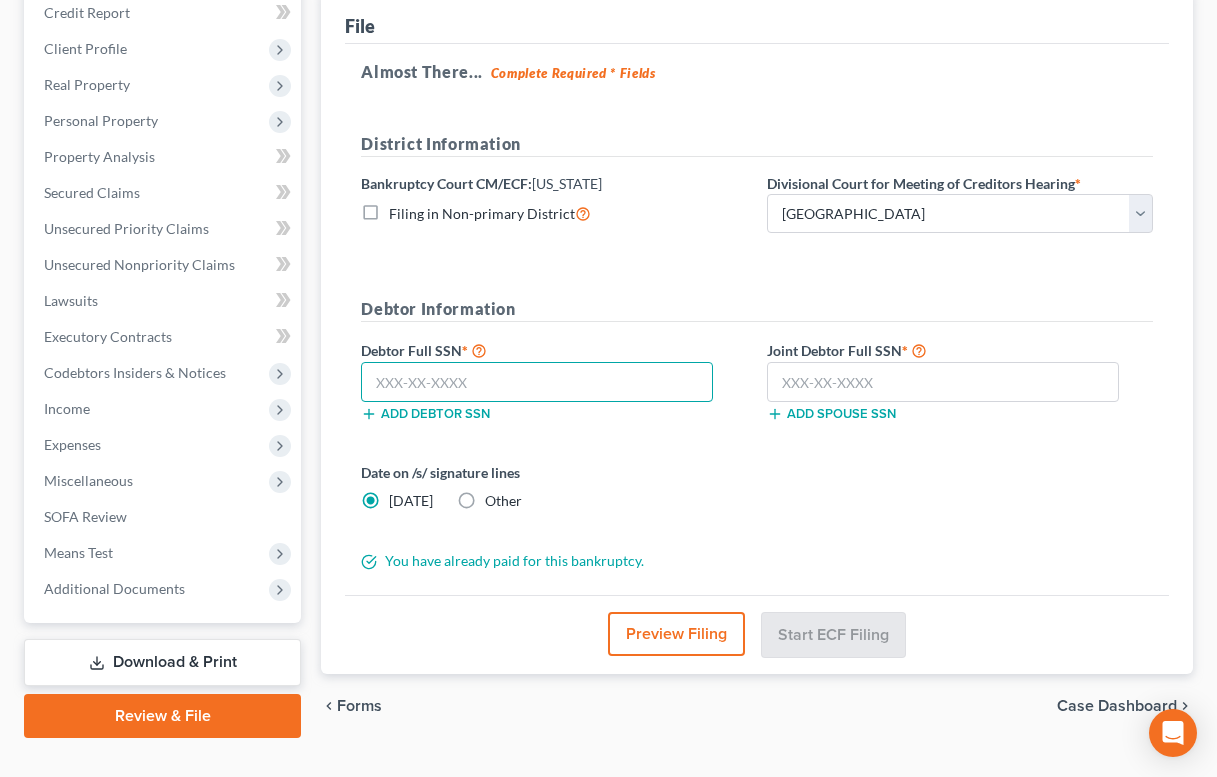 click at bounding box center [537, 382] 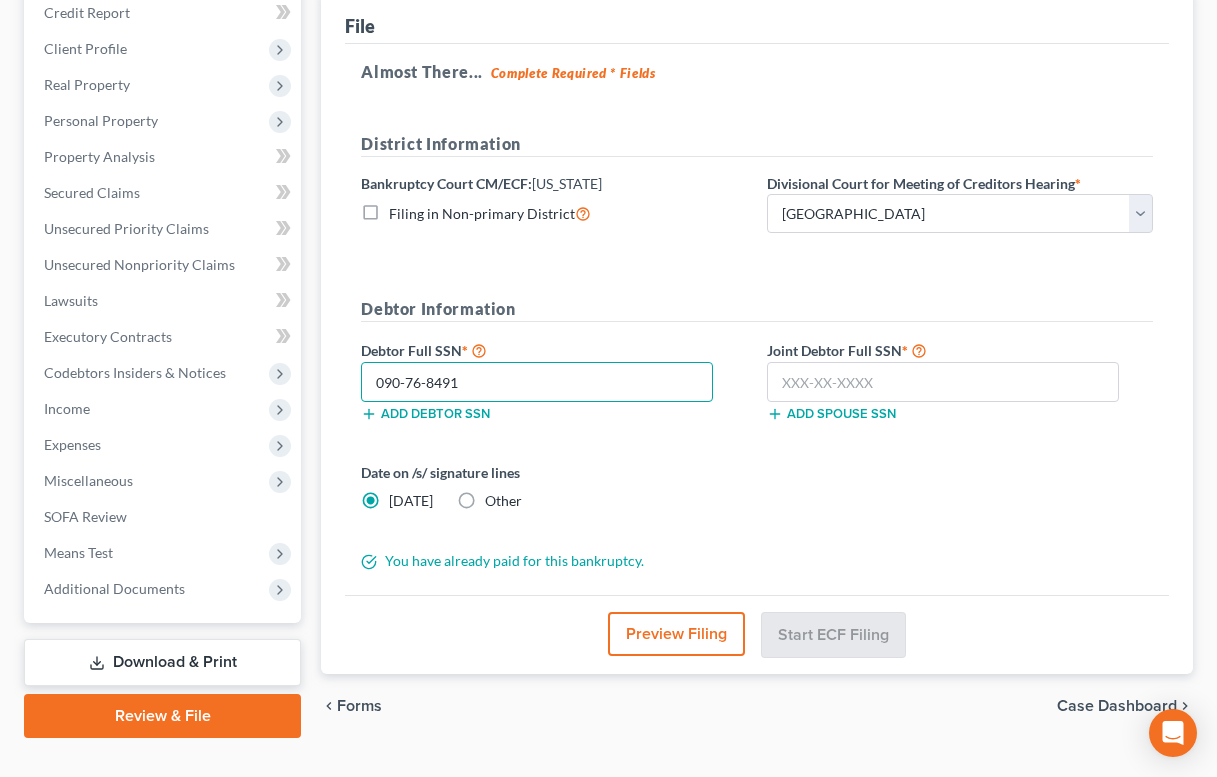 type on "090-76-8491" 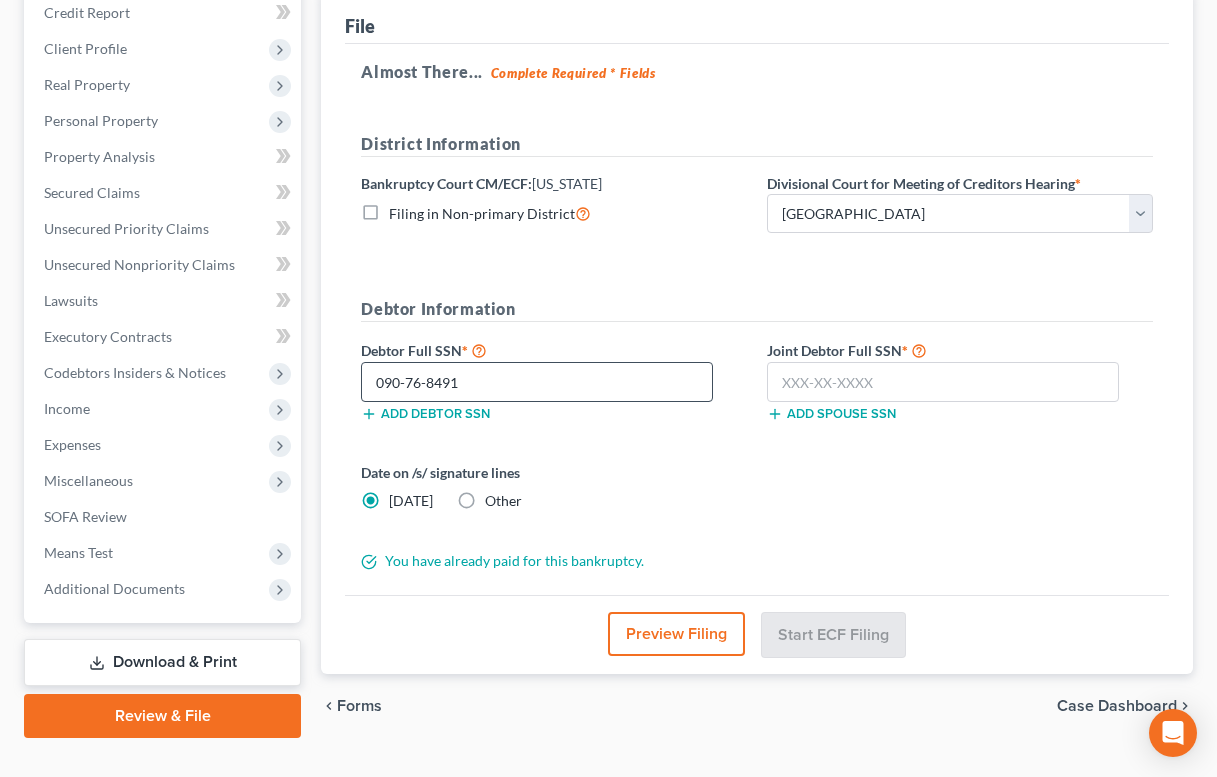 type 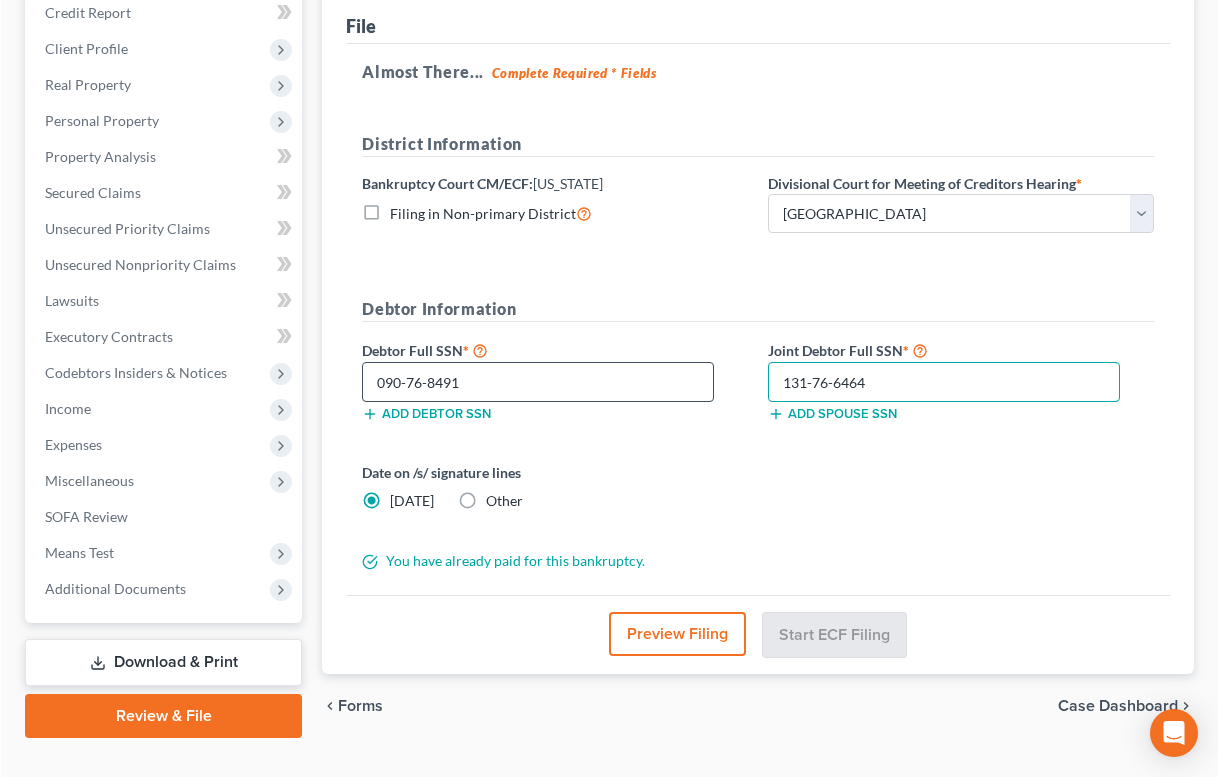 scroll, scrollTop: 284, scrollLeft: 0, axis: vertical 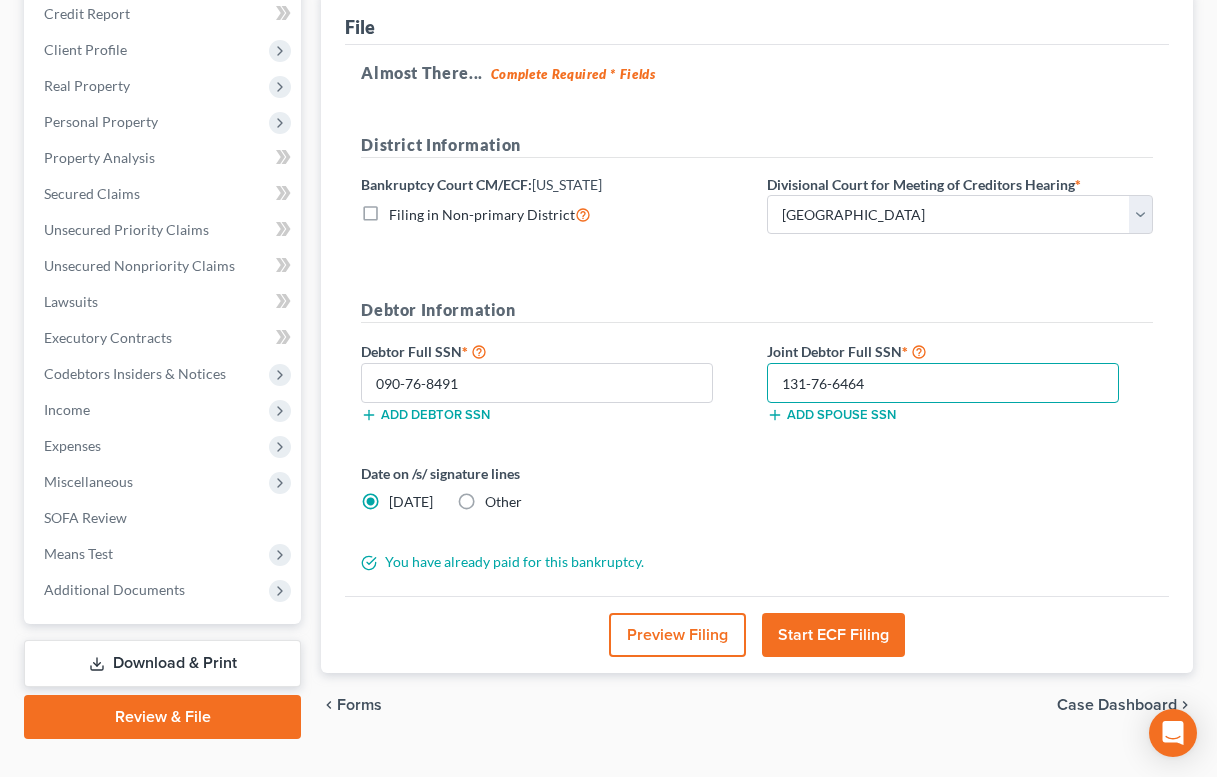 type on "131-76-6464" 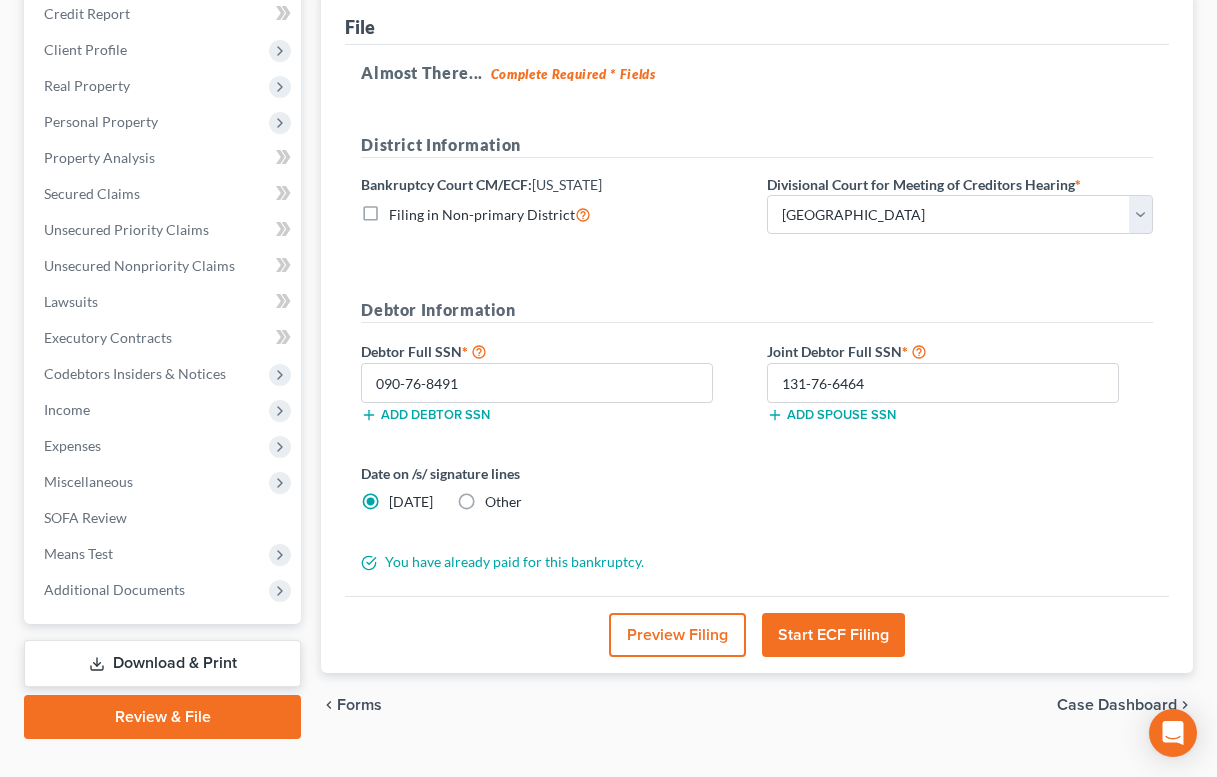 click on "Start ECF Filing" at bounding box center [833, 635] 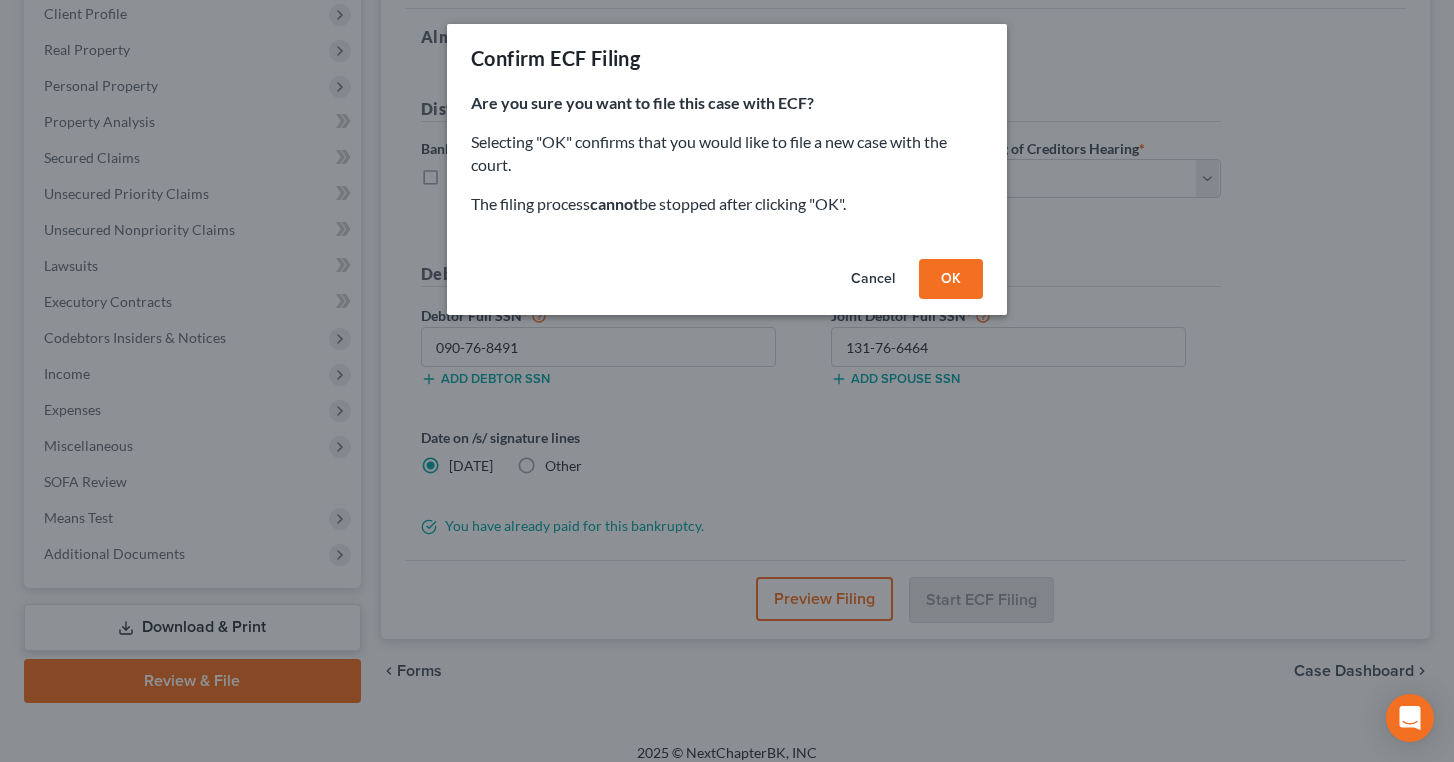 click on "OK" at bounding box center [951, 279] 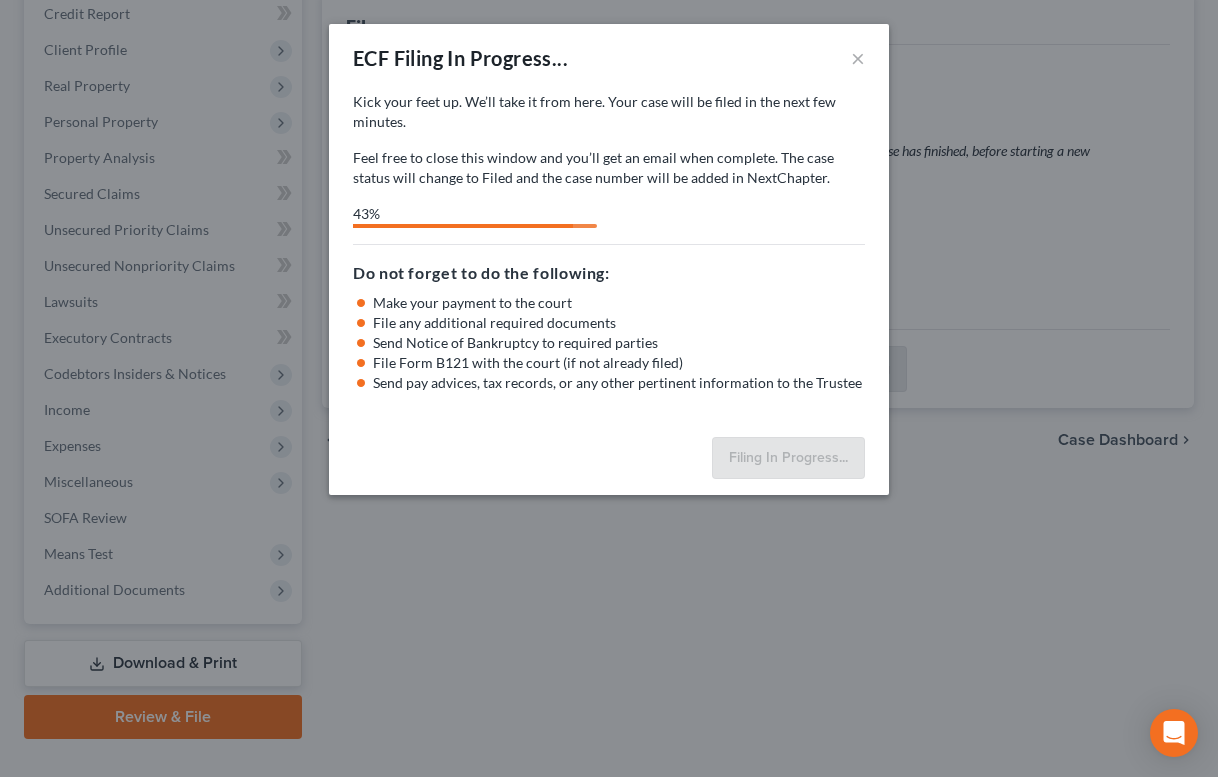 select on "0" 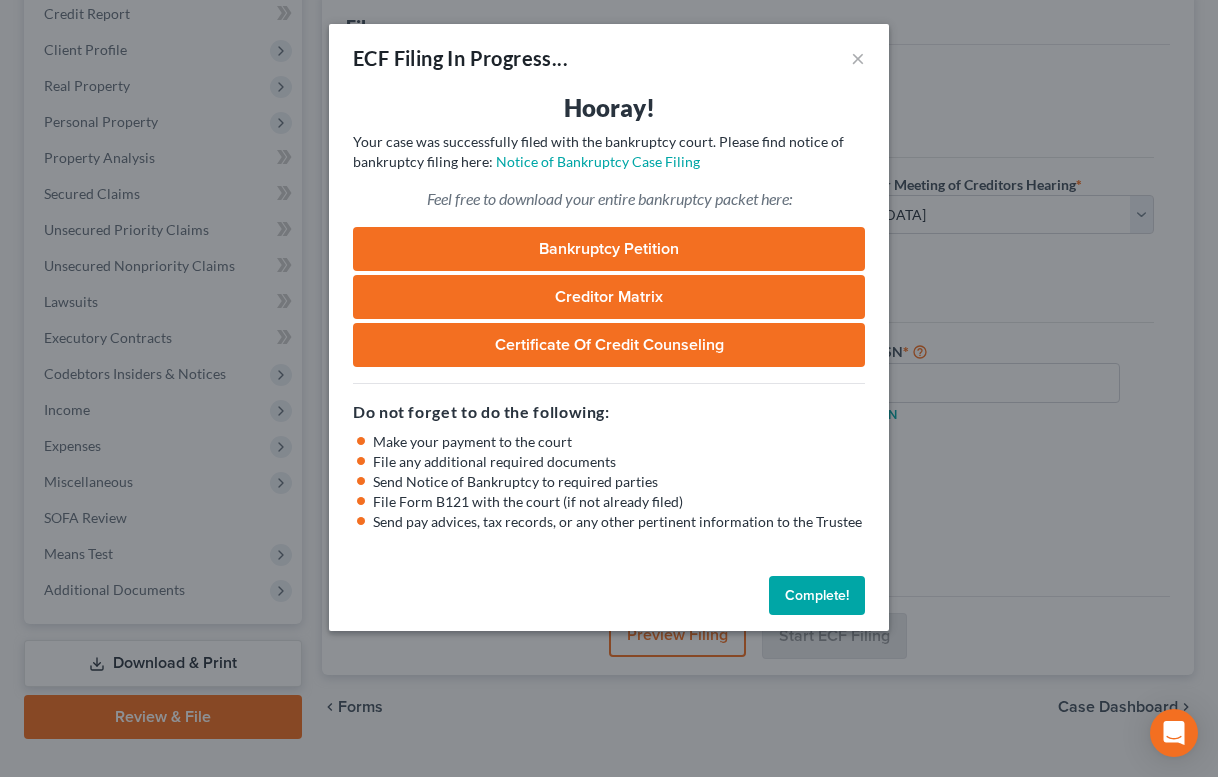 click on "Complete!" at bounding box center [817, 596] 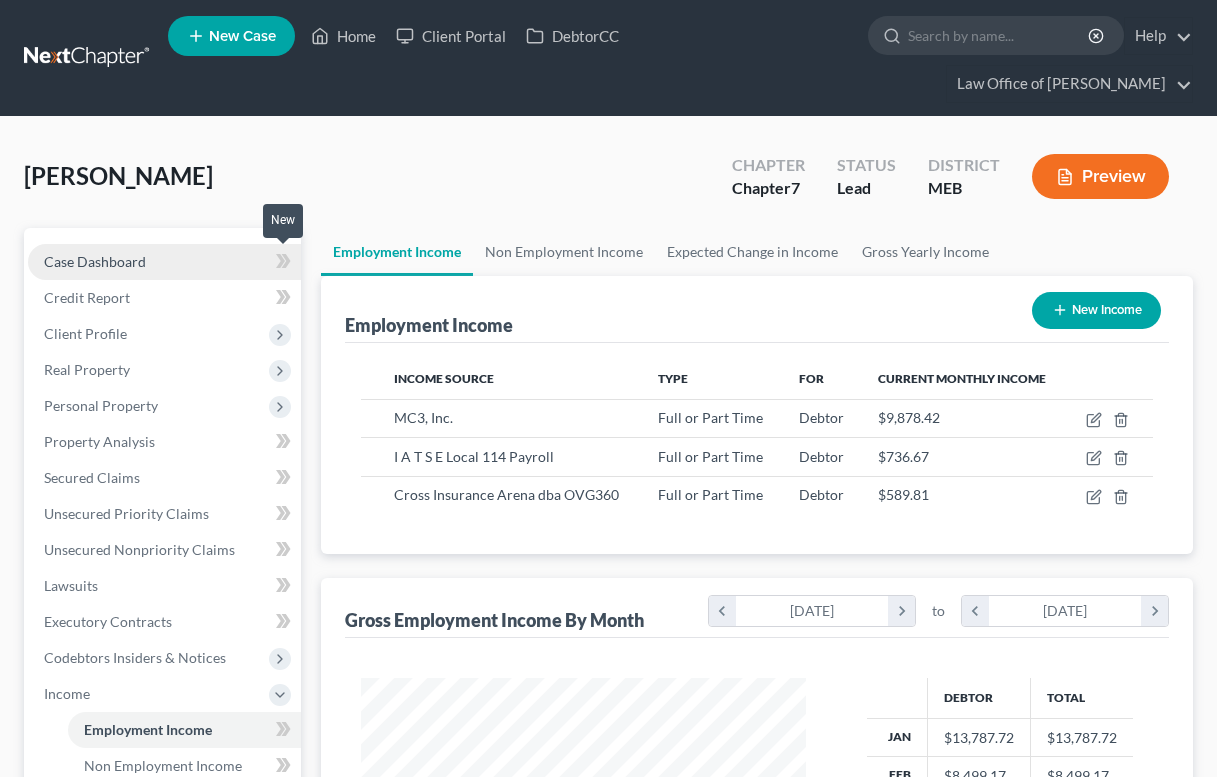 scroll, scrollTop: 0, scrollLeft: 0, axis: both 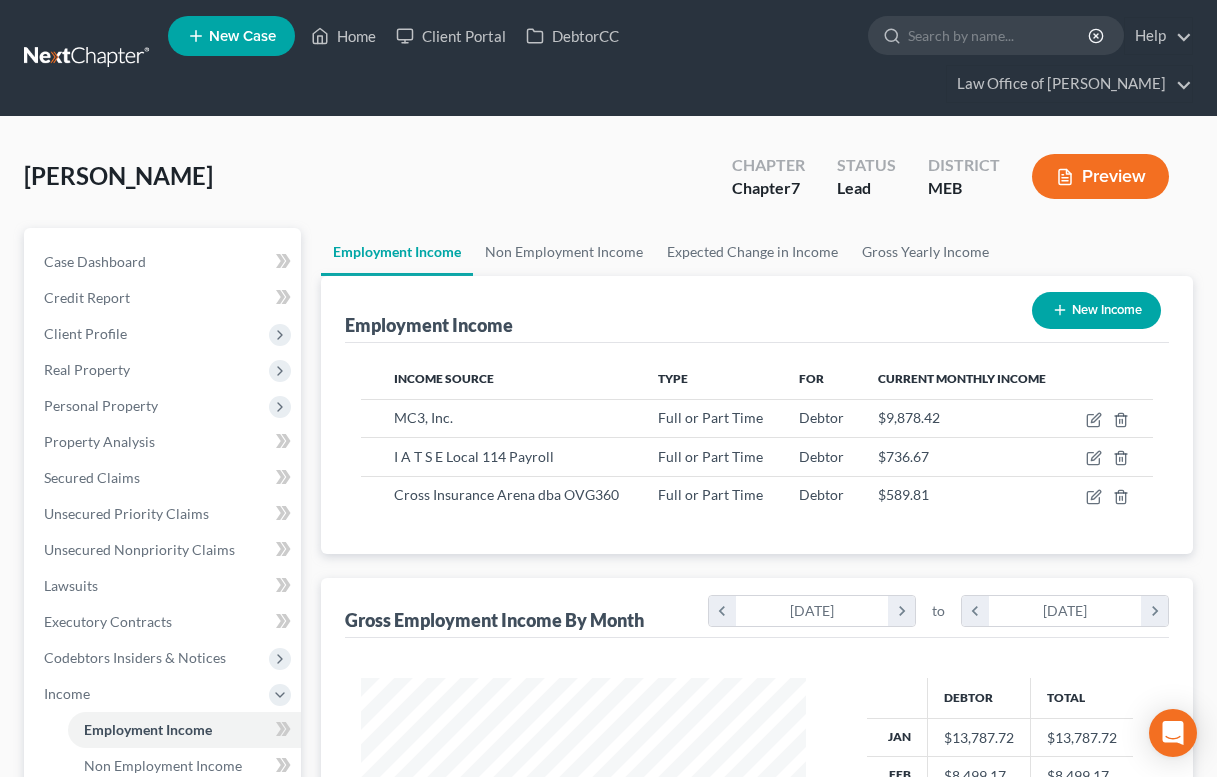 click at bounding box center [88, 58] 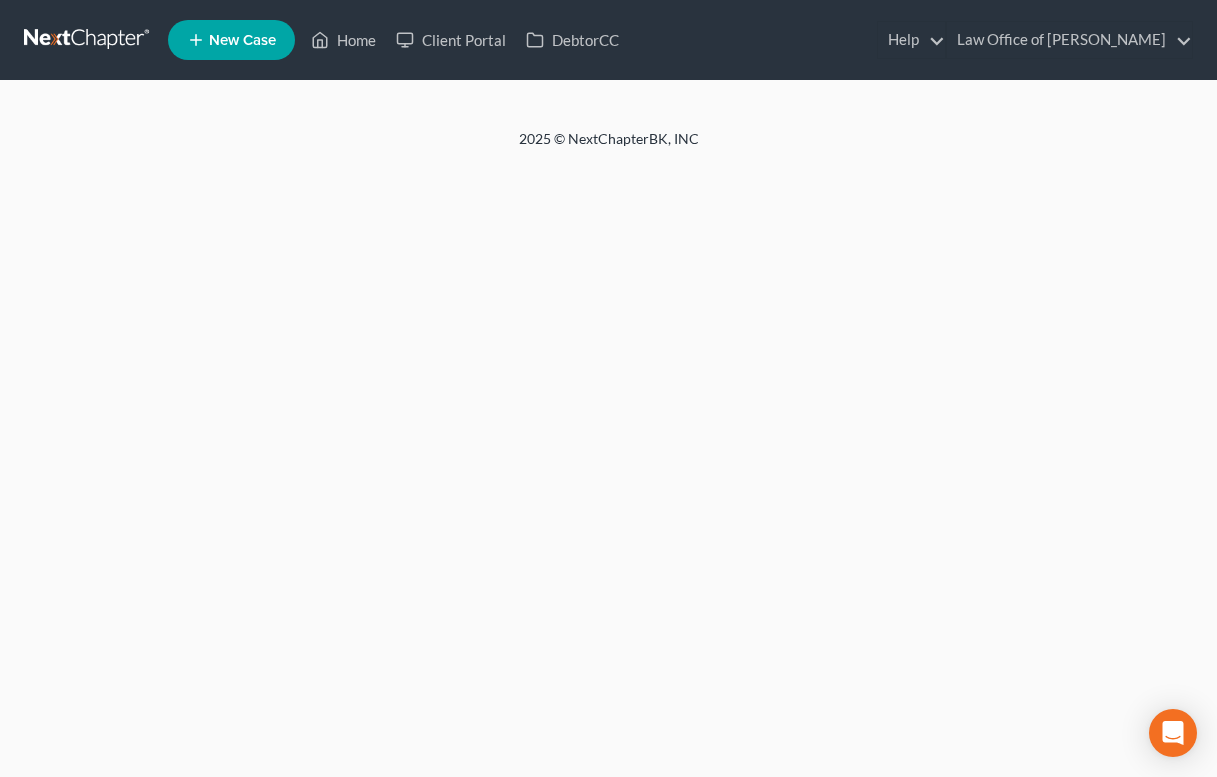 scroll, scrollTop: 0, scrollLeft: 0, axis: both 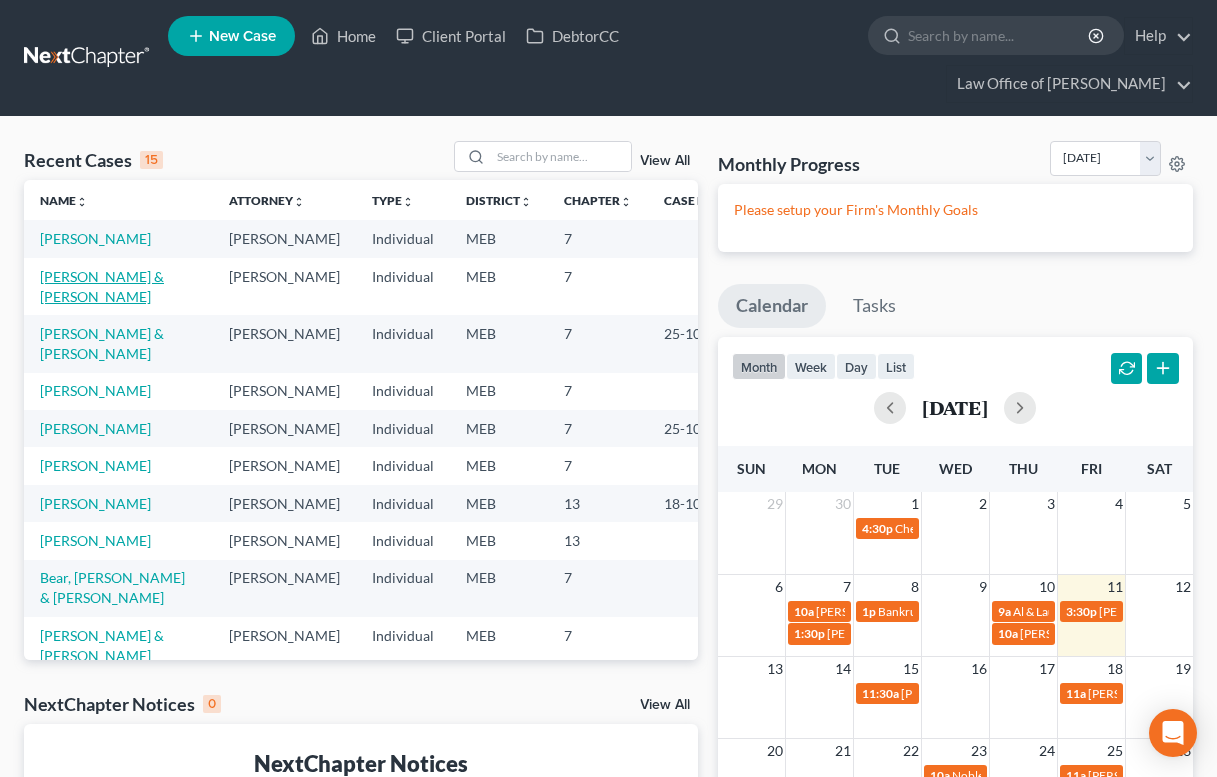 click on "Spitz, Lauri & Matthew" at bounding box center (102, 286) 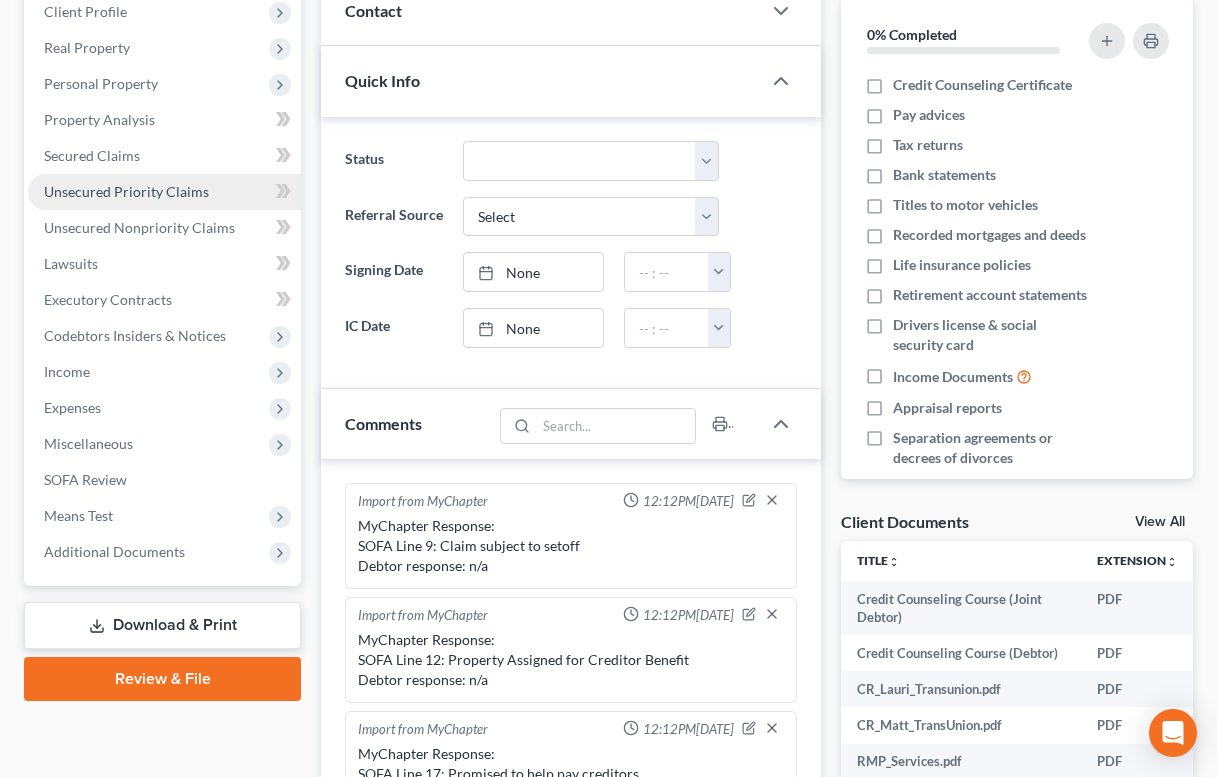 scroll, scrollTop: 787, scrollLeft: 0, axis: vertical 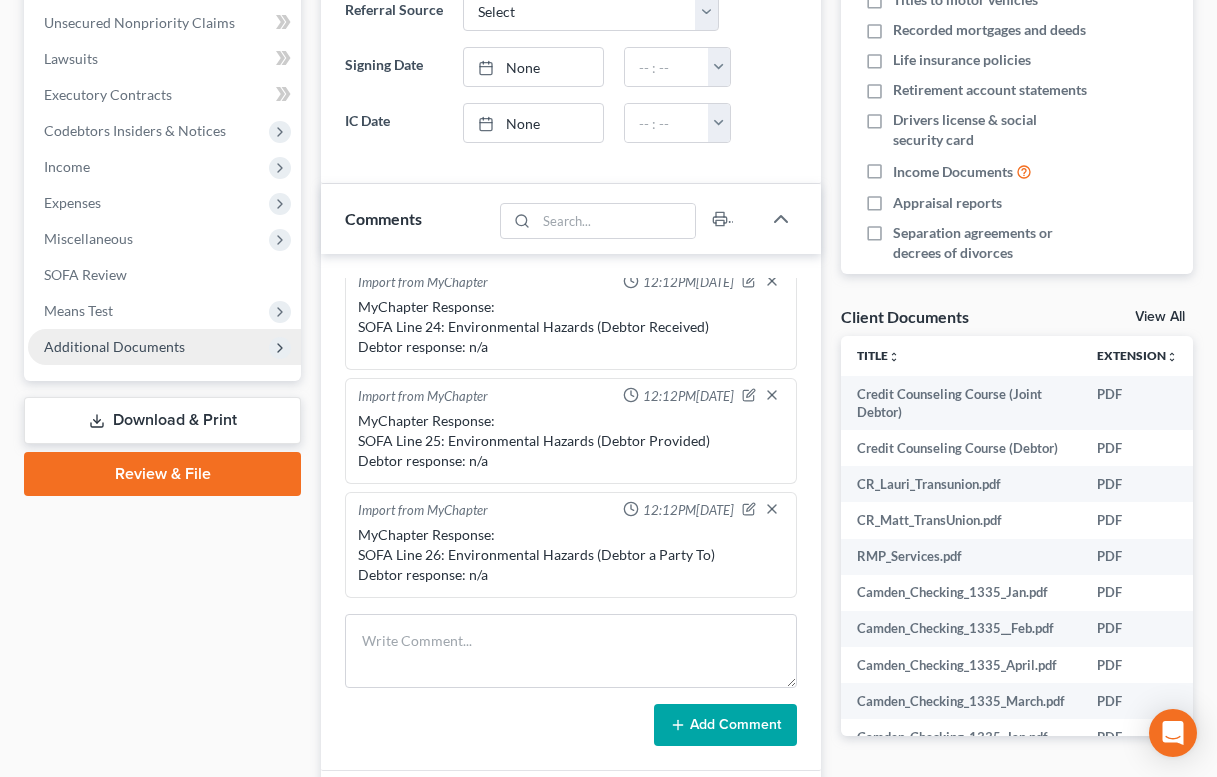 click on "Additional Documents" at bounding box center [114, 346] 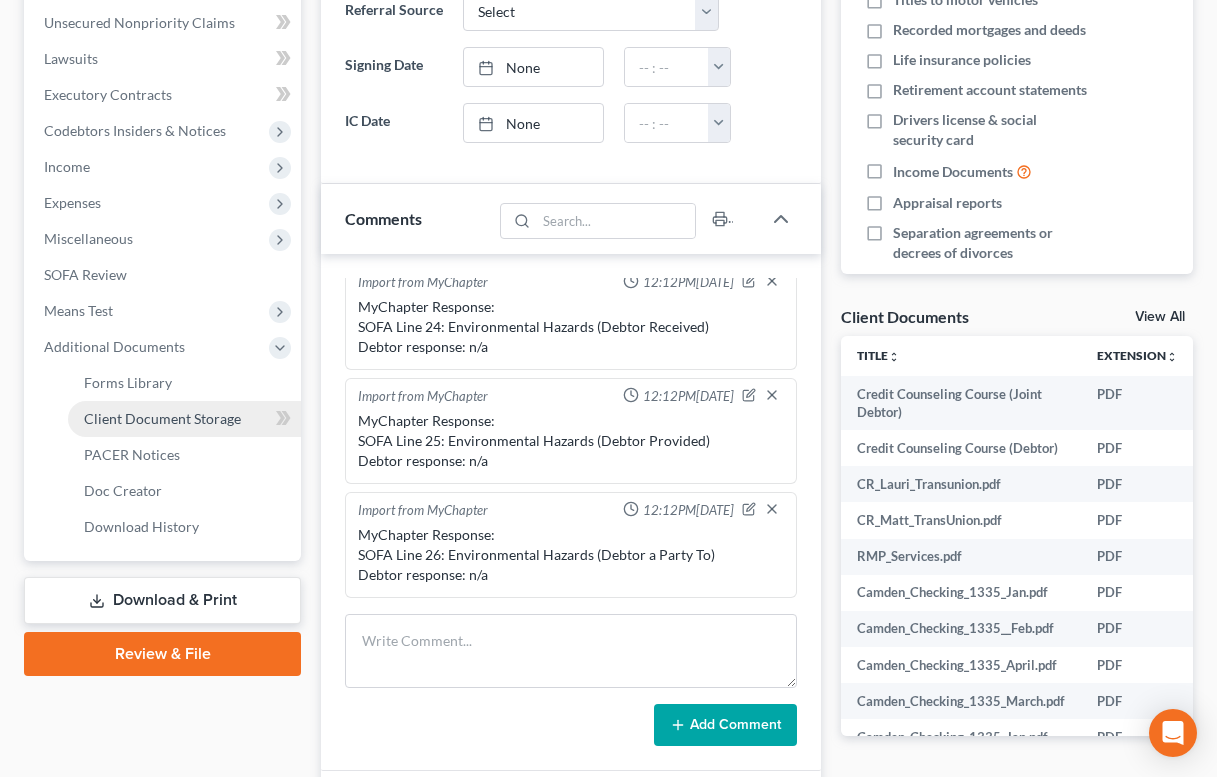 click on "Client Document Storage" at bounding box center (162, 418) 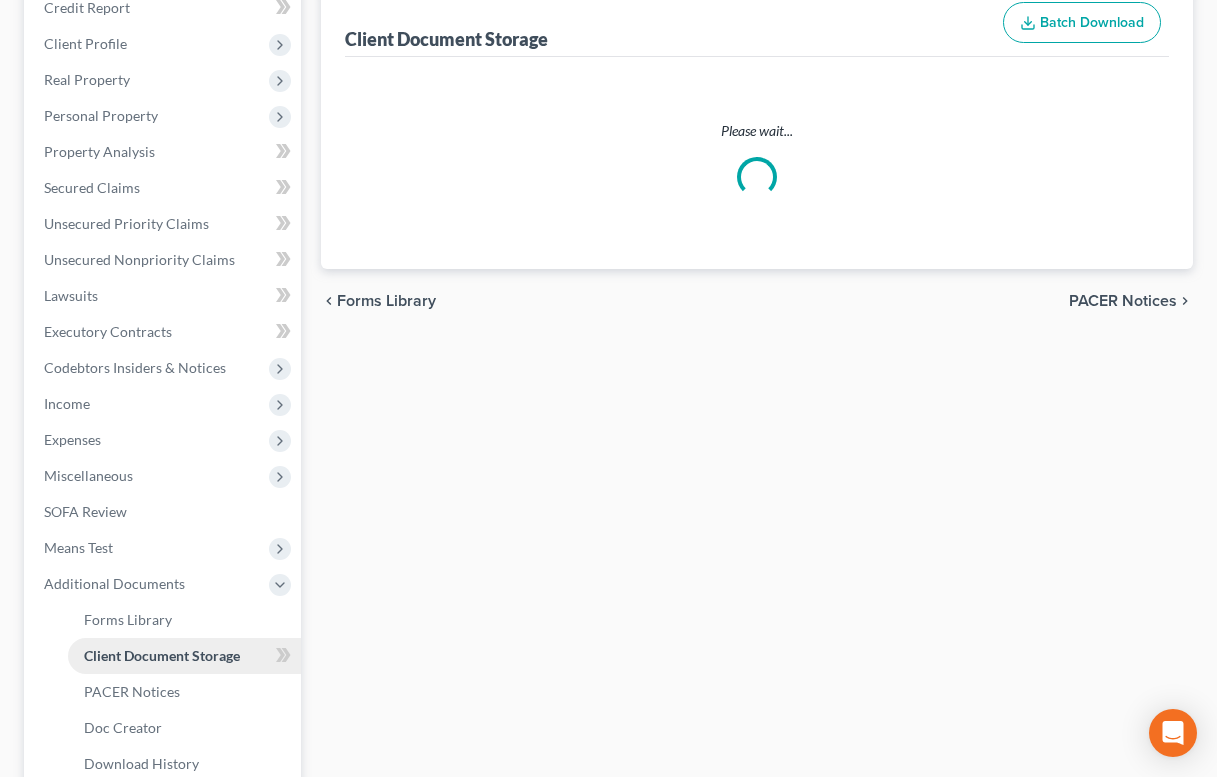 select on "0" 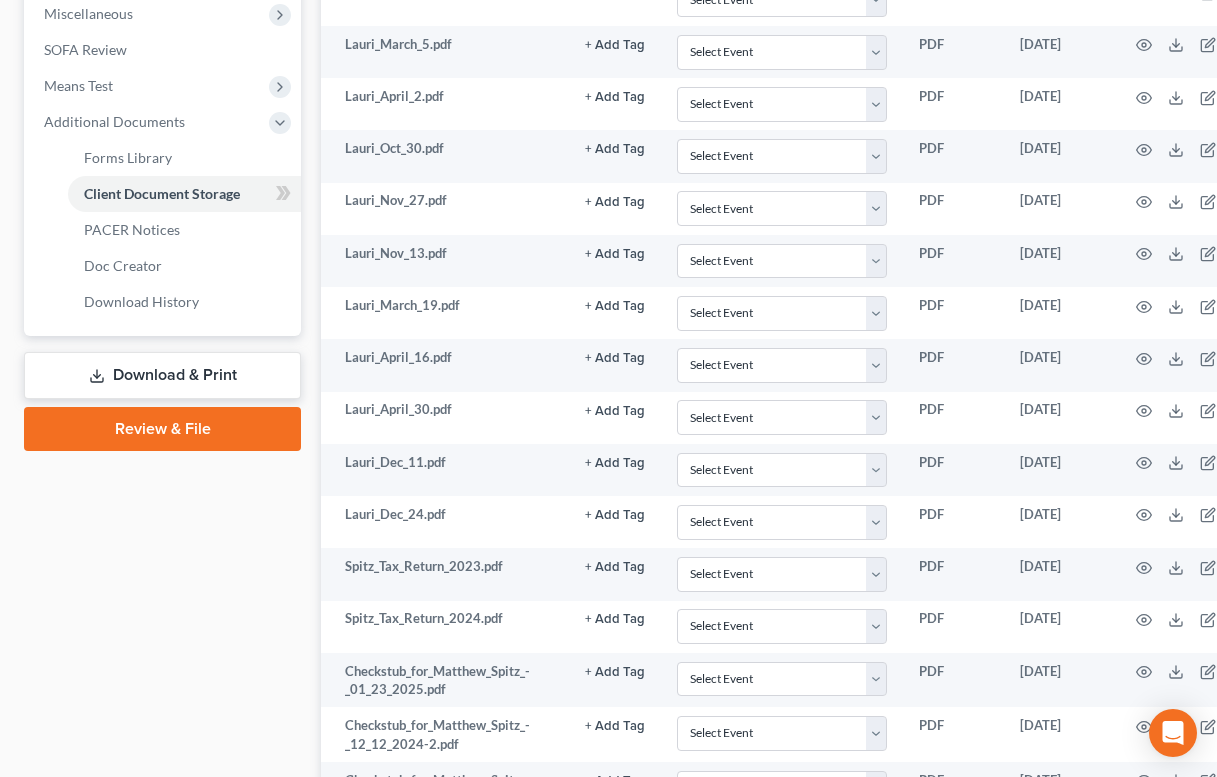 scroll, scrollTop: 760, scrollLeft: 0, axis: vertical 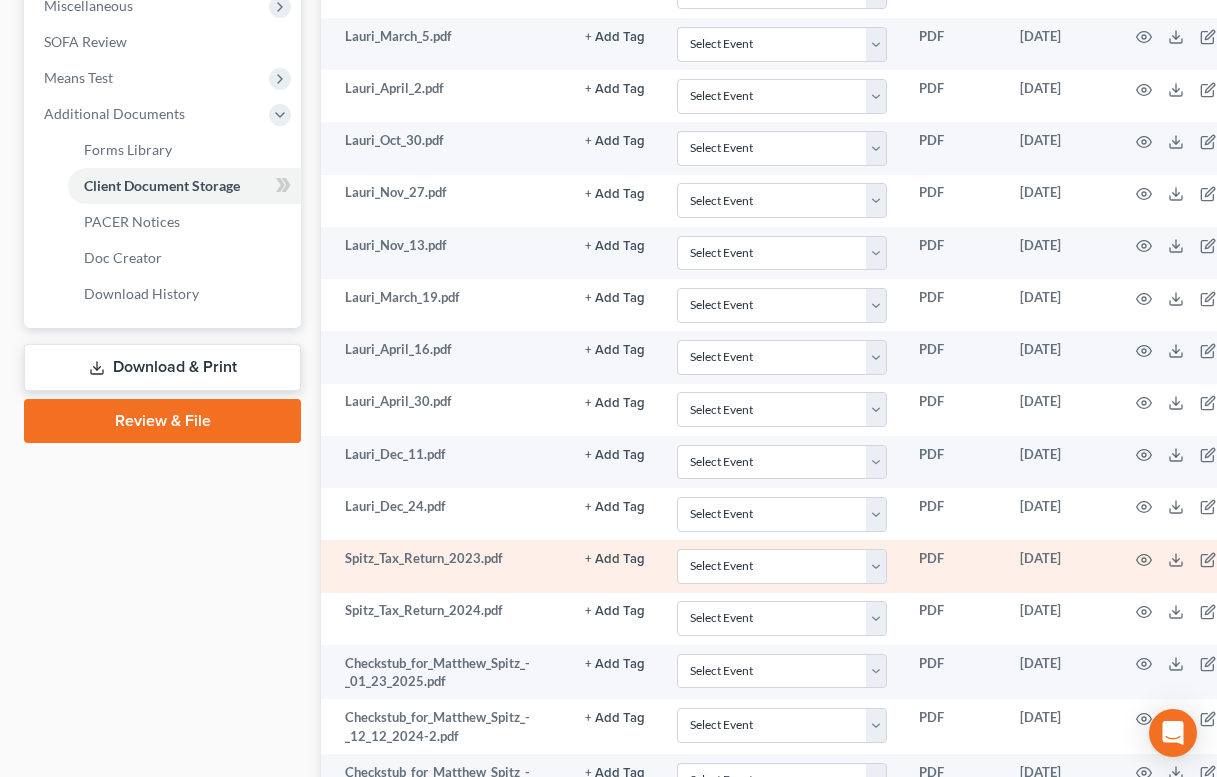 click on "Spitz_Tax_Return_2023.pdf" at bounding box center [445, 566] 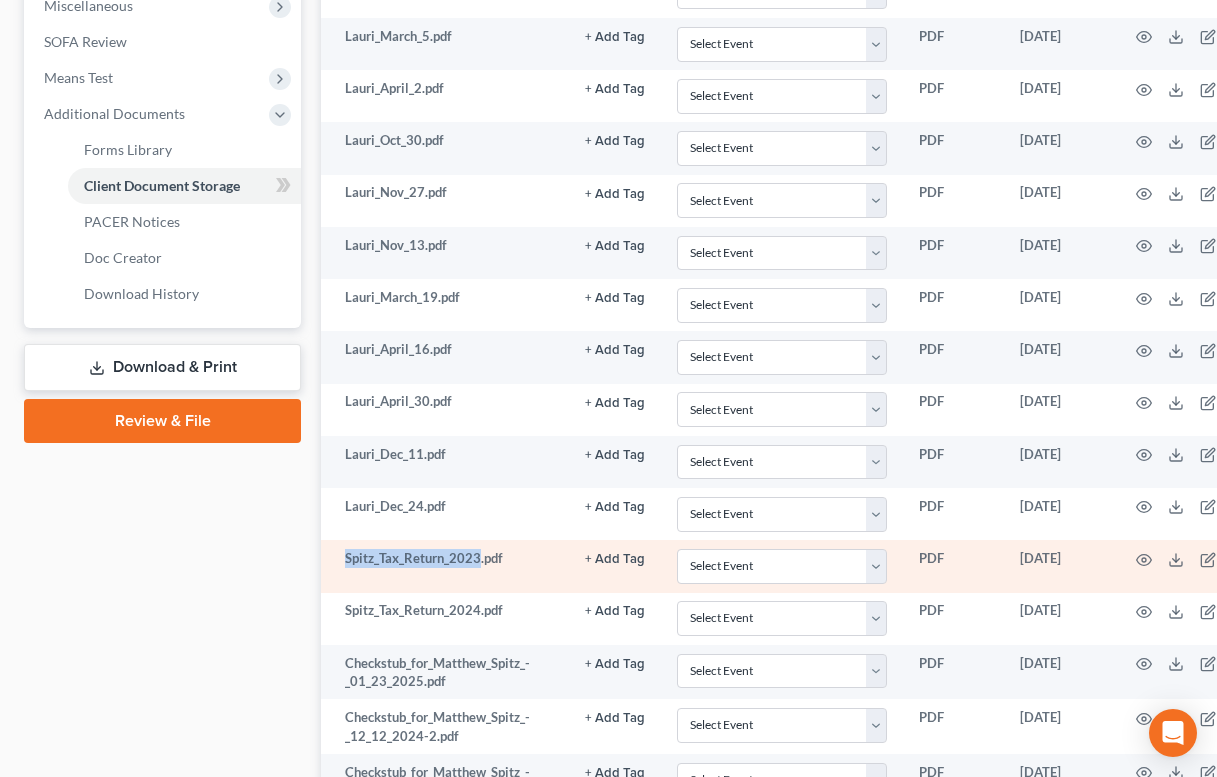 click on "Spitz_Tax_Return_2023.pdf" at bounding box center [445, 566] 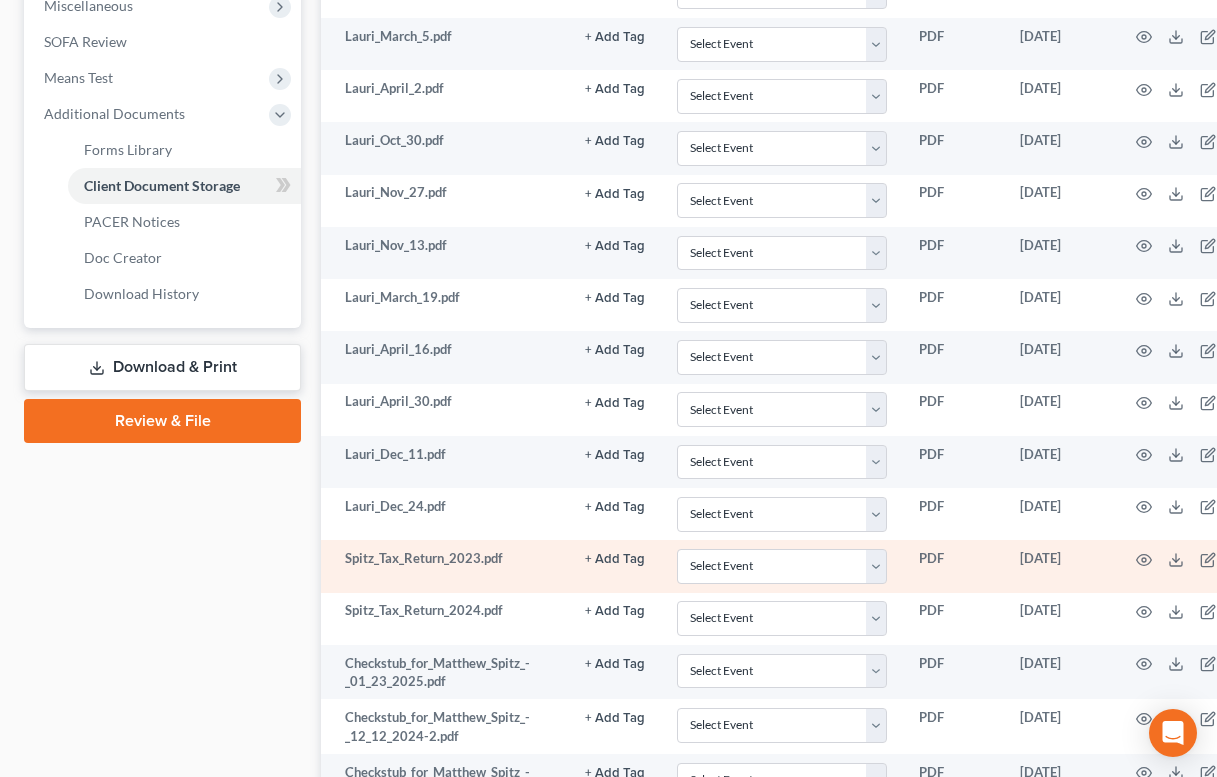 click on "+ Add Tag Select an option or create one Hearing Notice Proof of Claim" at bounding box center [615, 566] 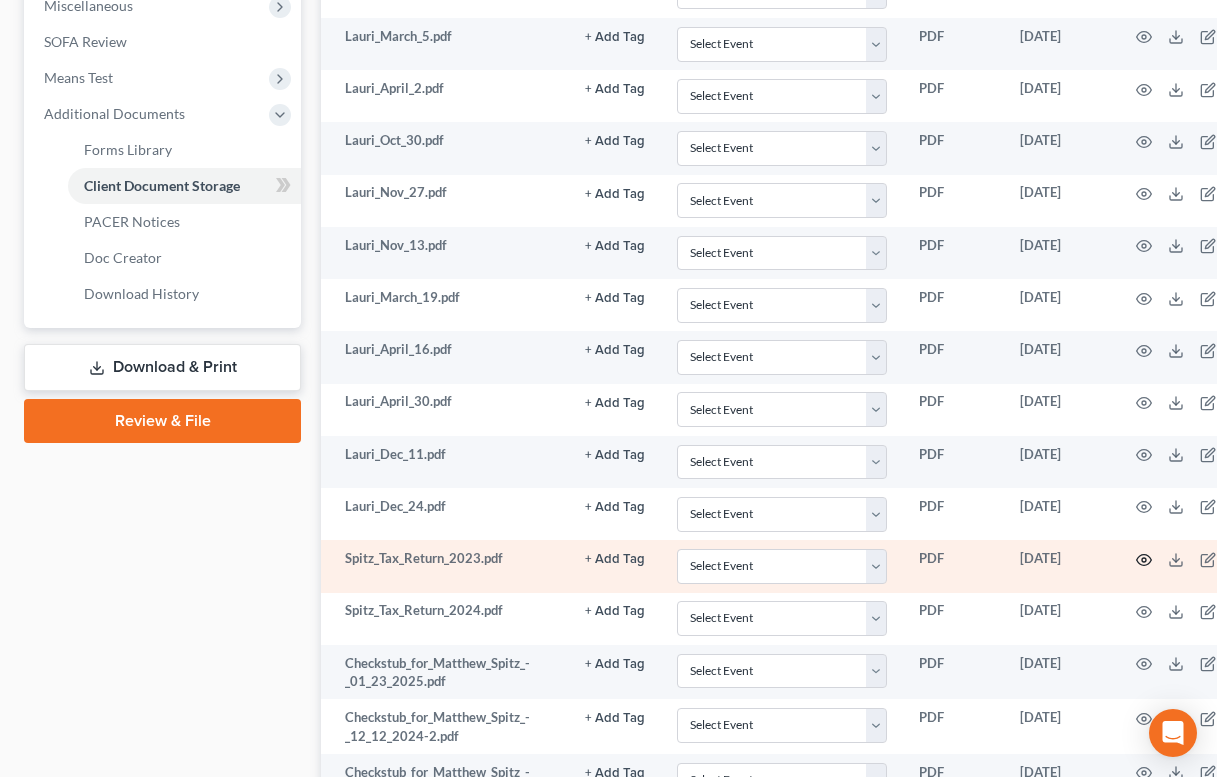 click 